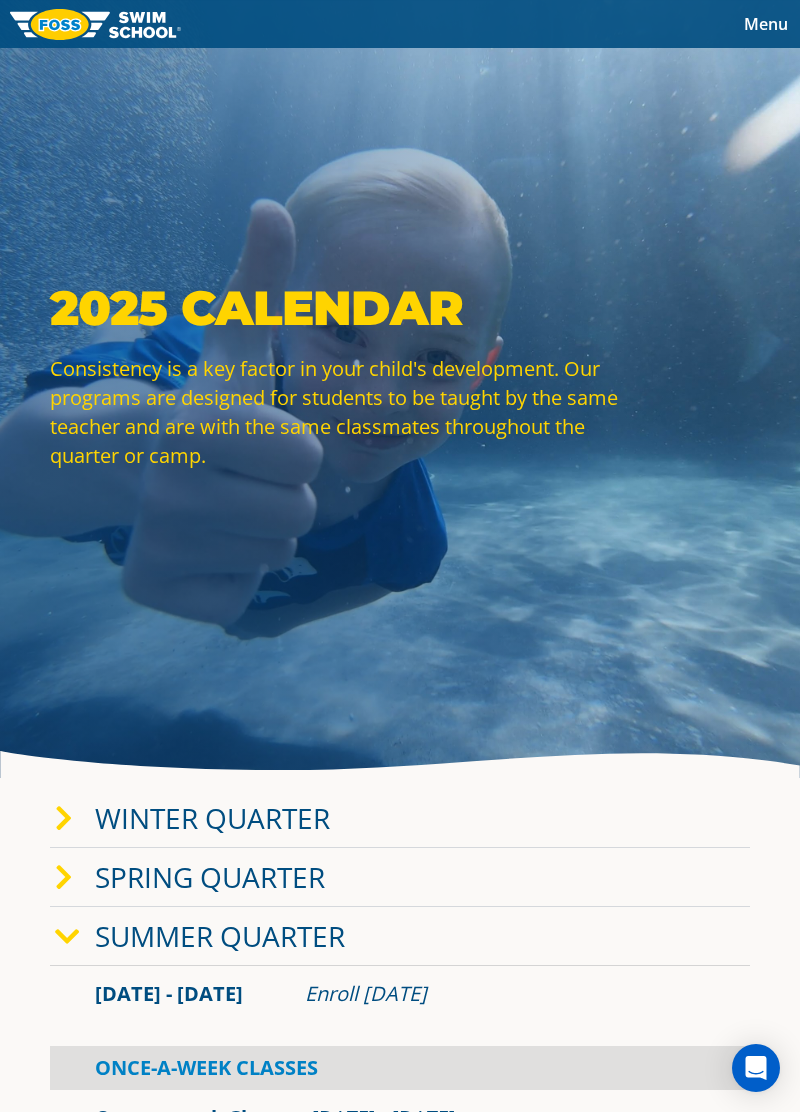 scroll, scrollTop: 0, scrollLeft: 0, axis: both 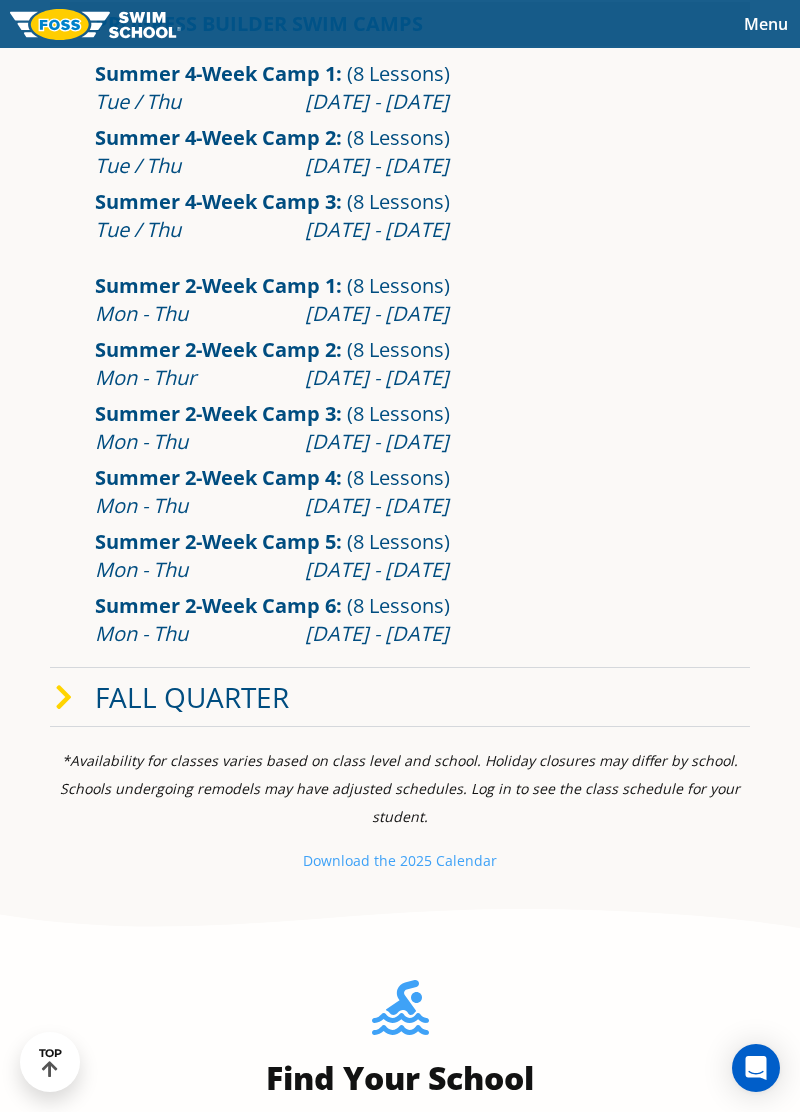 click on "Fall Quarter" at bounding box center (192, 697) 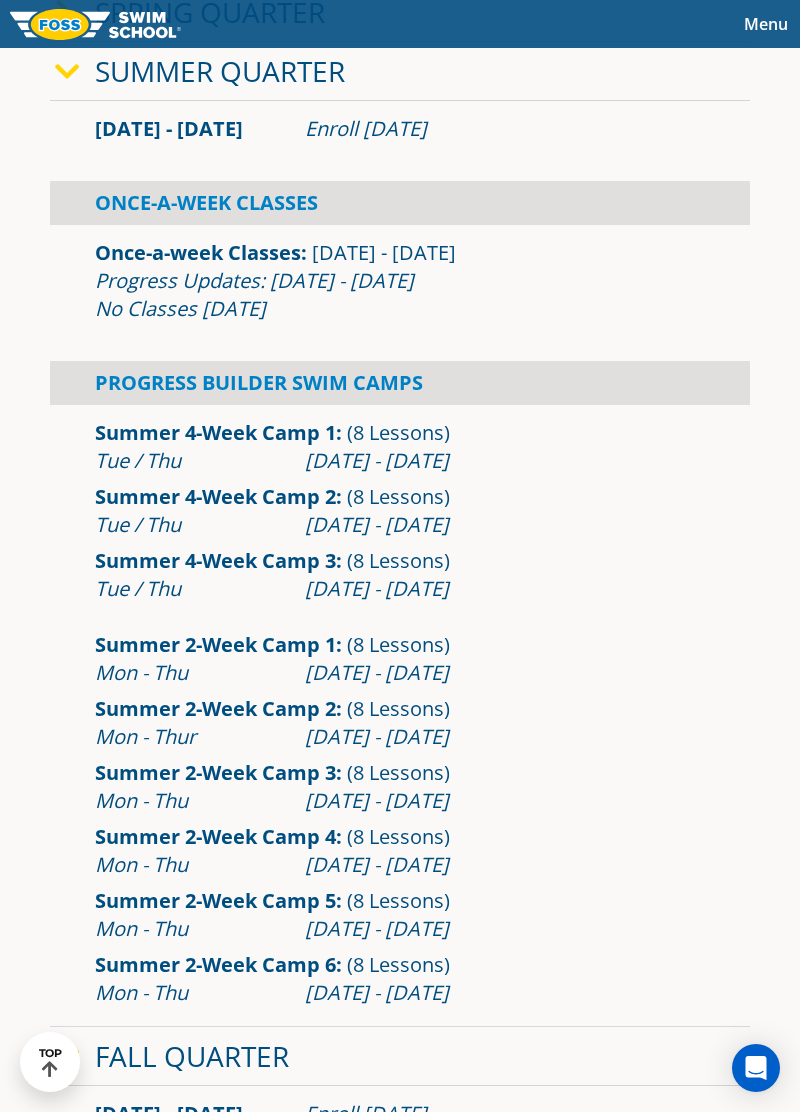 scroll, scrollTop: 853, scrollLeft: 0, axis: vertical 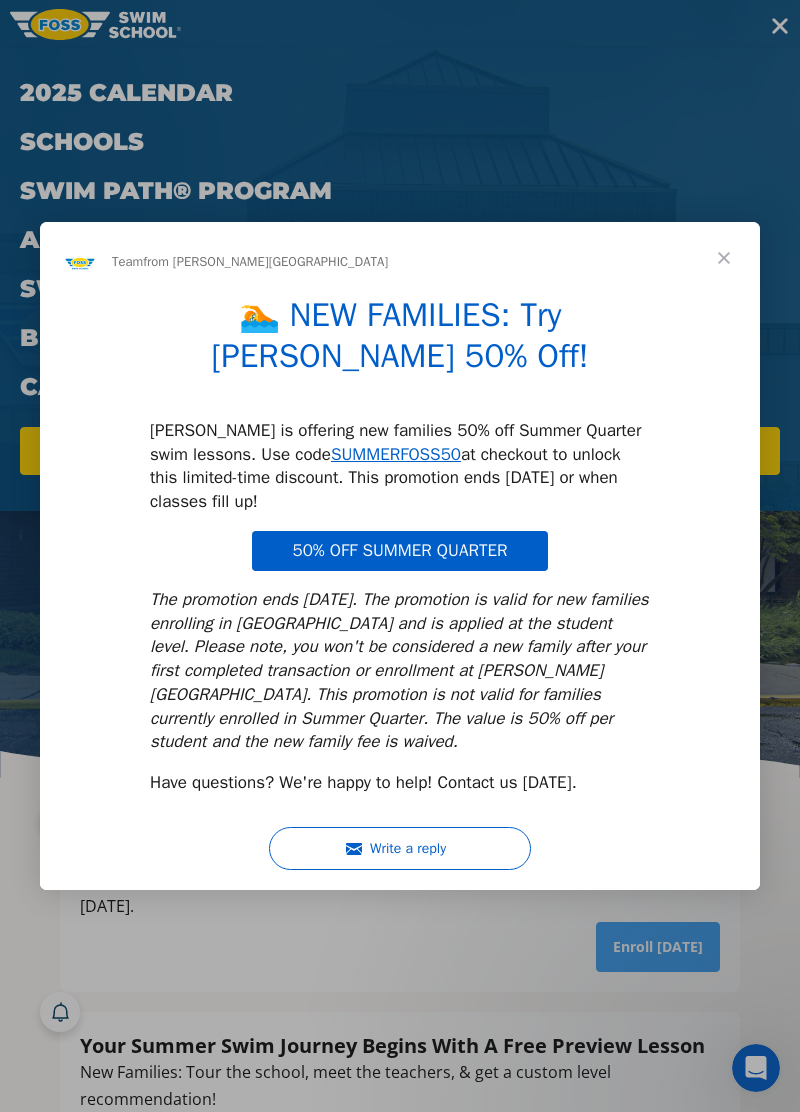 click at bounding box center (724, 258) 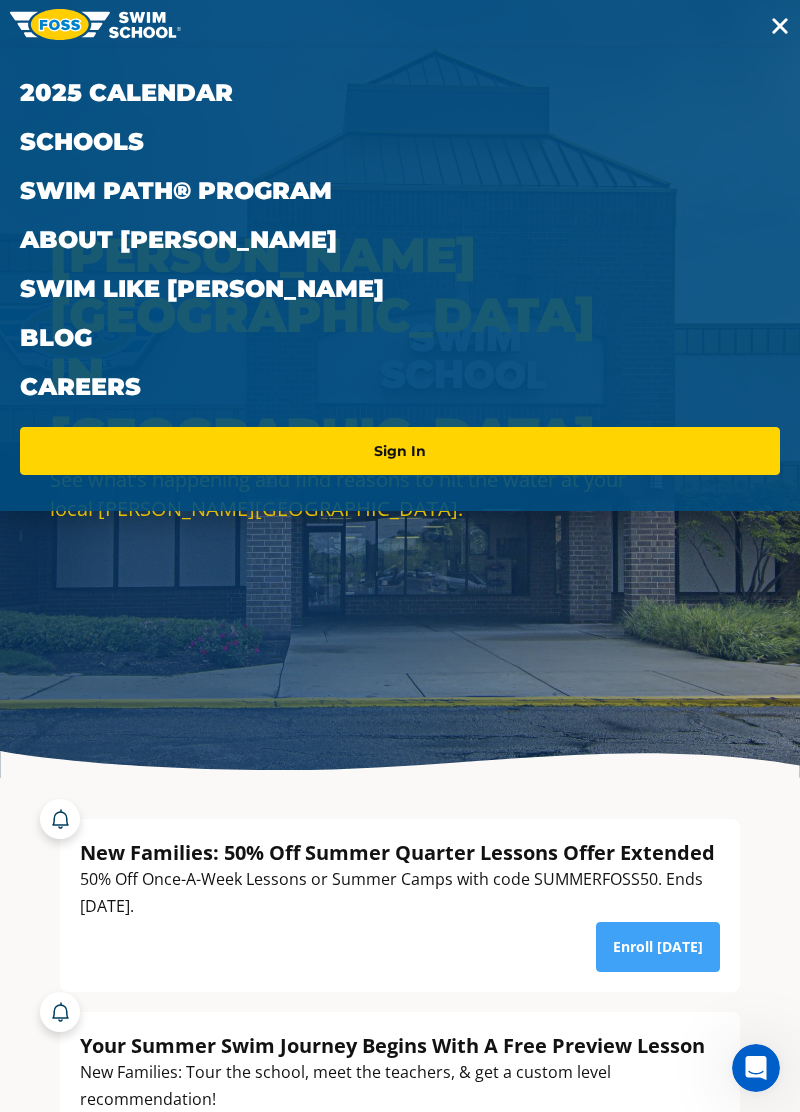 click on "2025 Calendar" at bounding box center [400, 92] 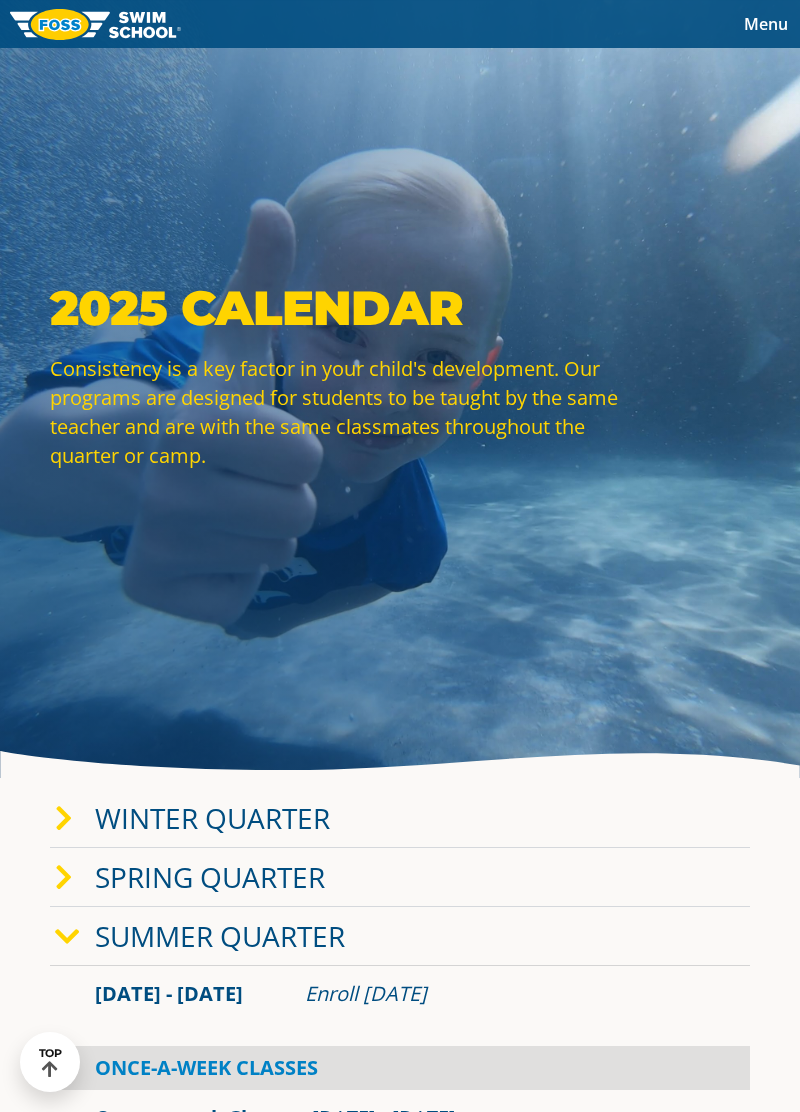 scroll, scrollTop: 1181, scrollLeft: 0, axis: vertical 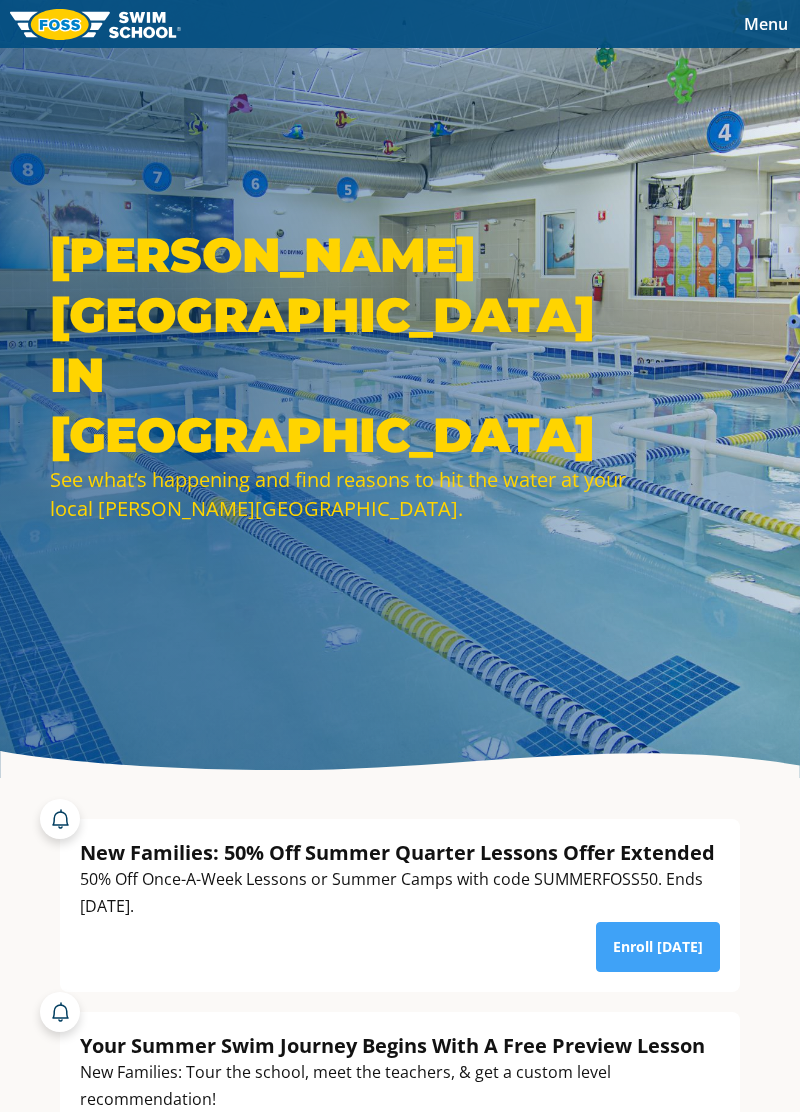 click on "Menu" at bounding box center (766, 24) 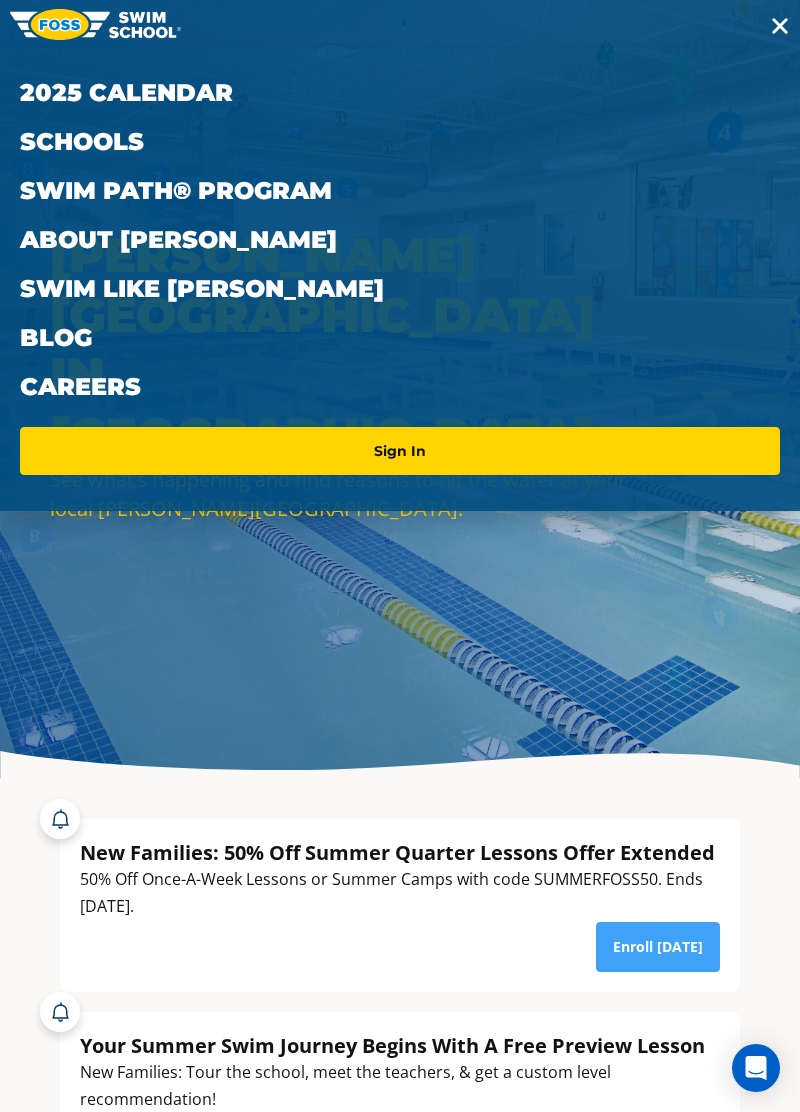 click on "2025 Calendar" at bounding box center (400, 92) 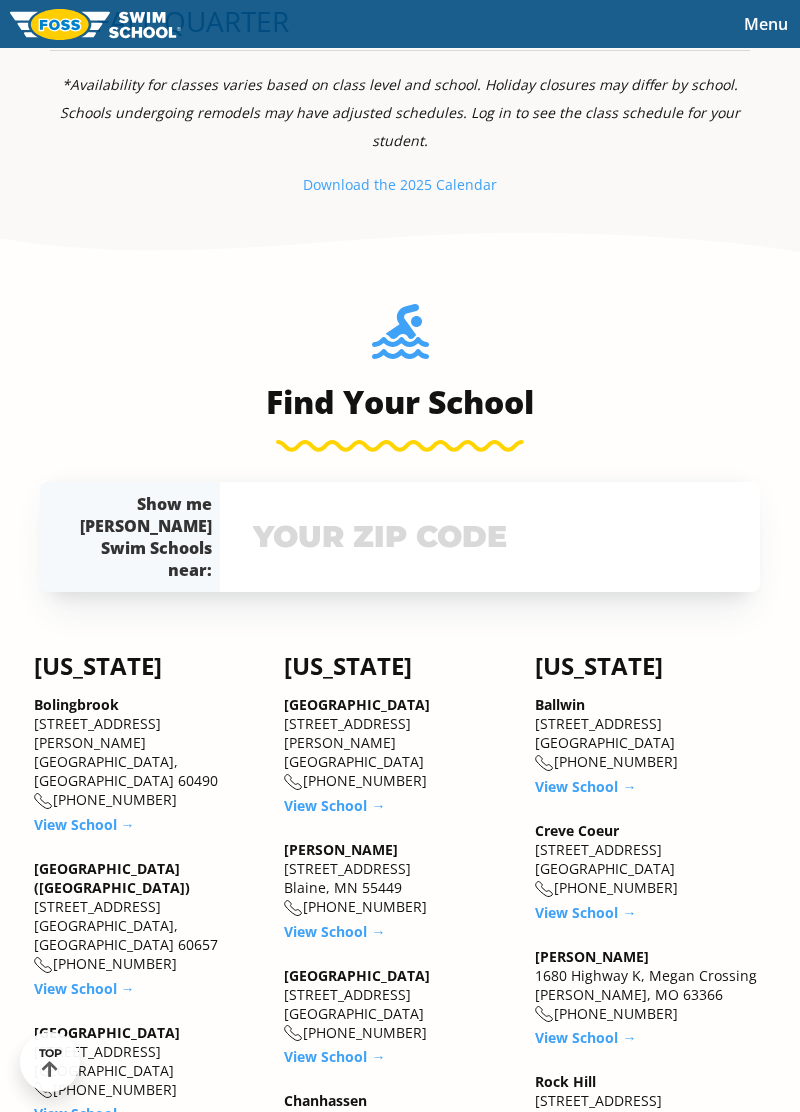 scroll, scrollTop: 0, scrollLeft: 0, axis: both 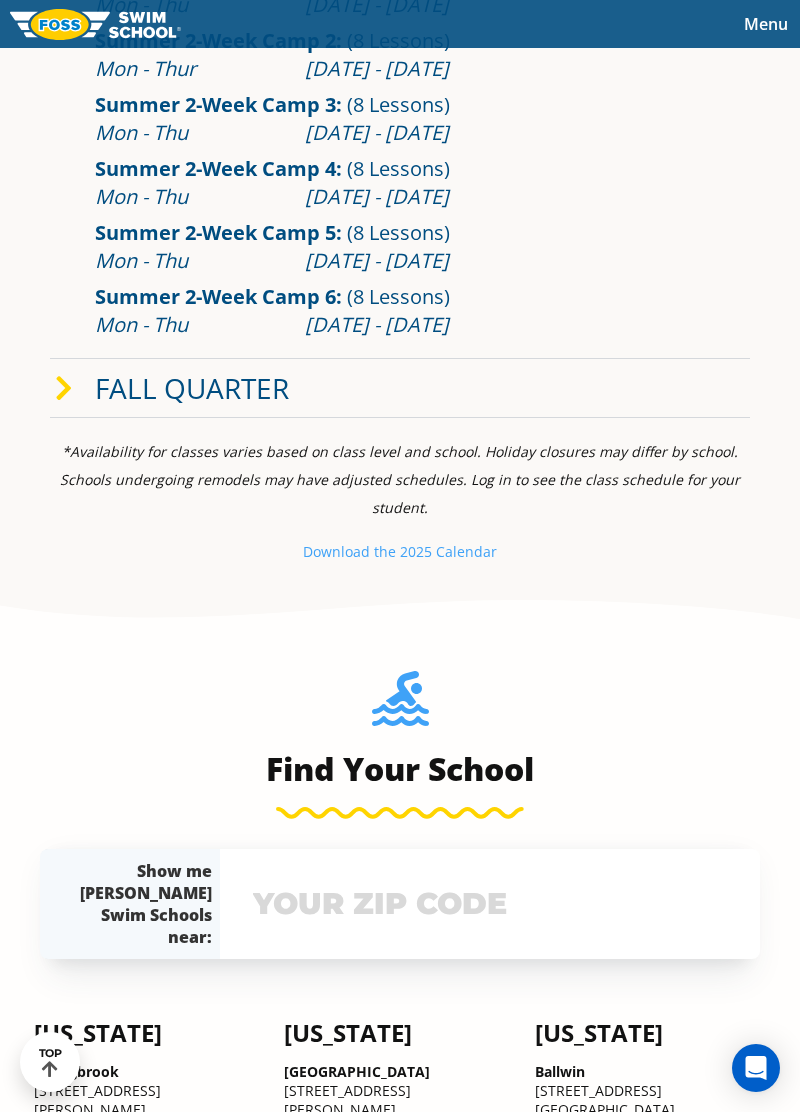 click at bounding box center [75, 388] 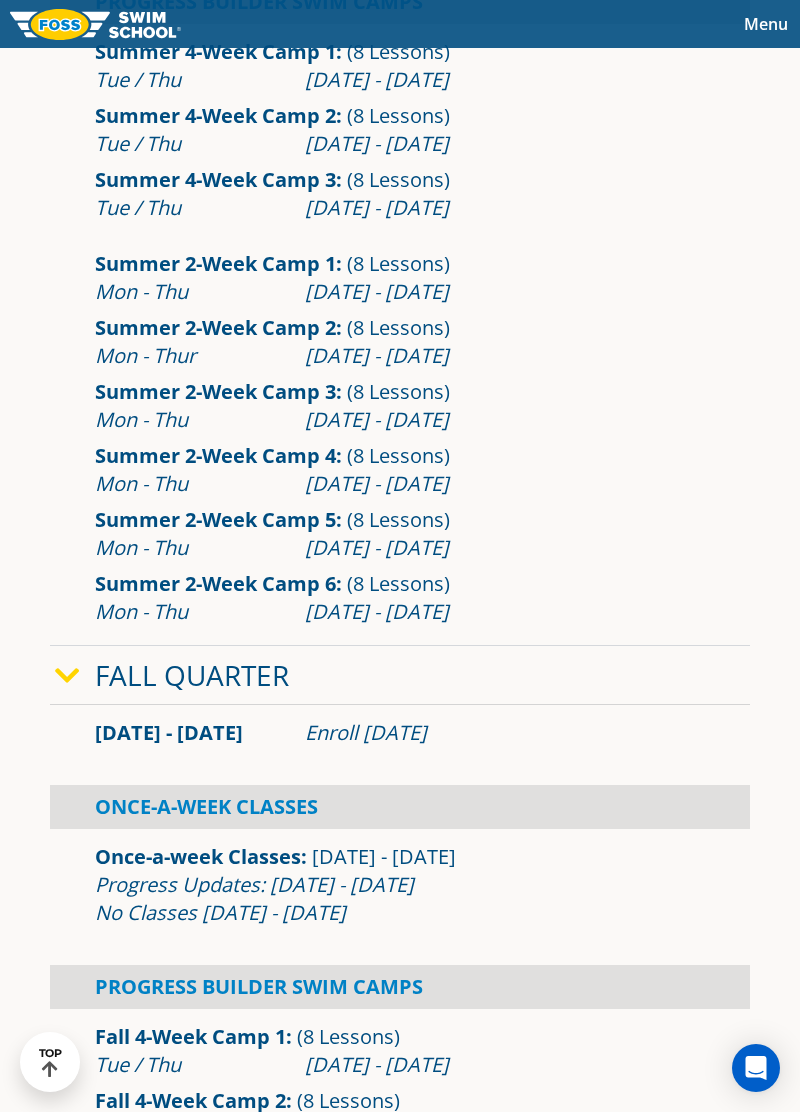 scroll, scrollTop: 1243, scrollLeft: 0, axis: vertical 